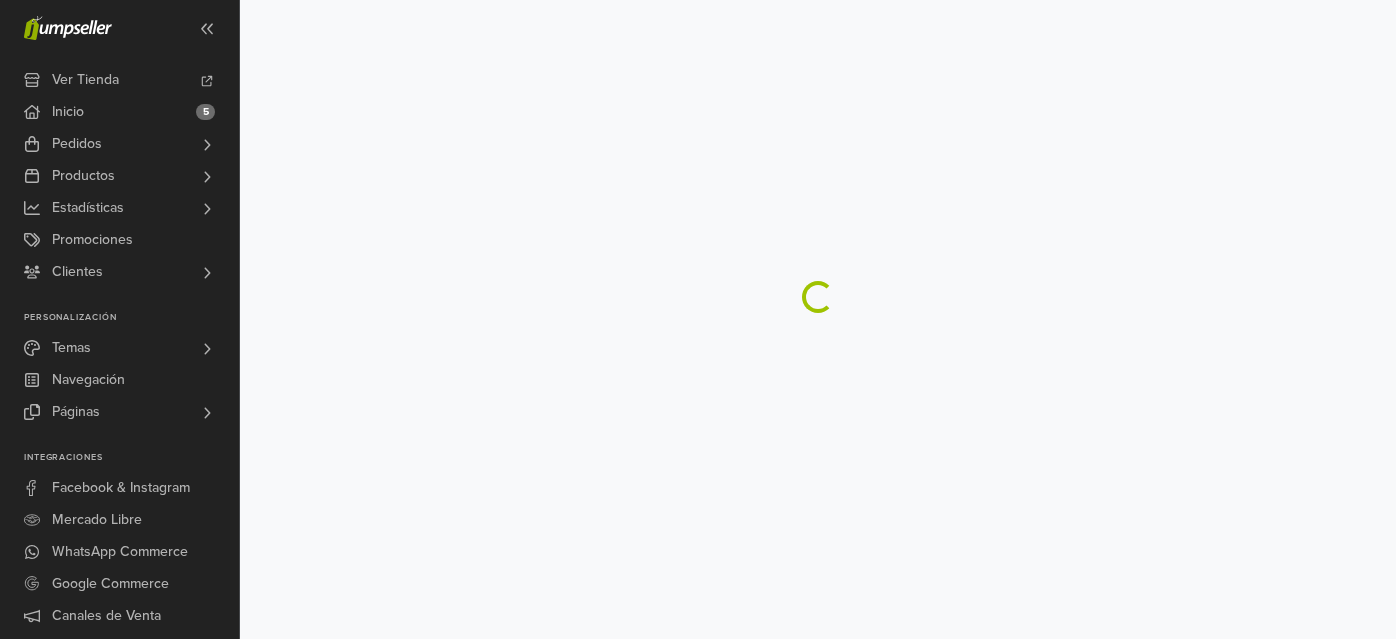 scroll, scrollTop: 0, scrollLeft: 0, axis: both 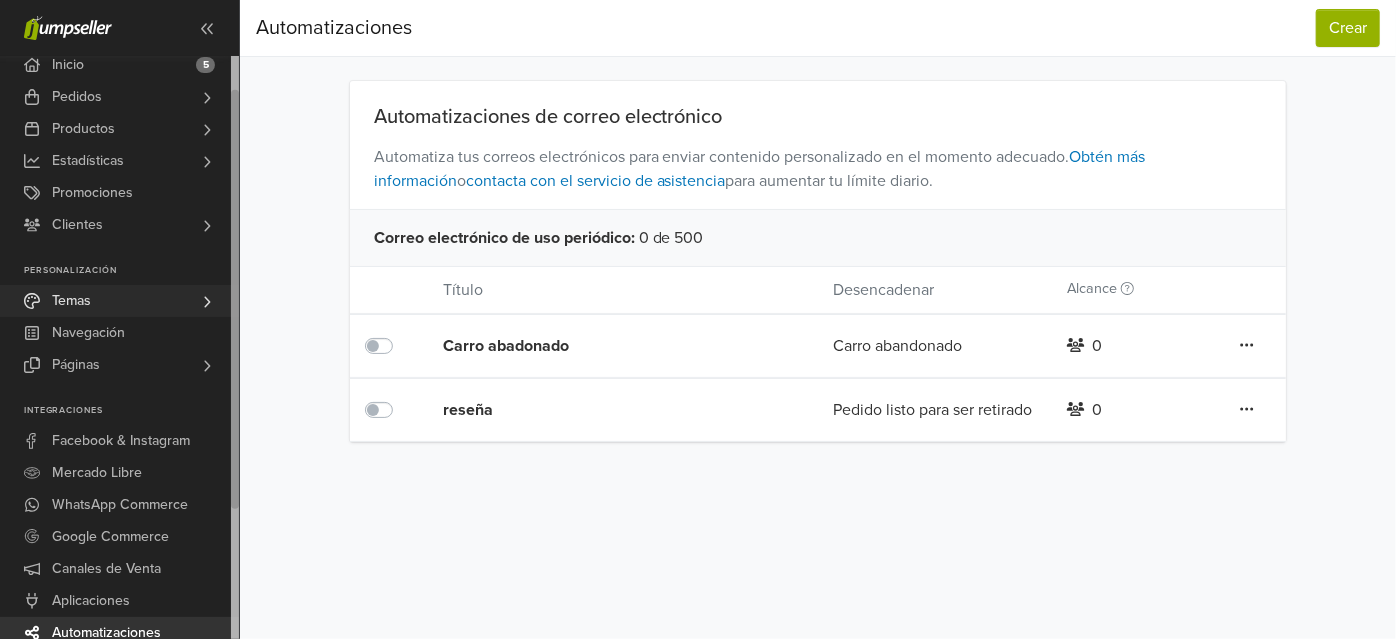 click on "Temas" at bounding box center [119, 301] 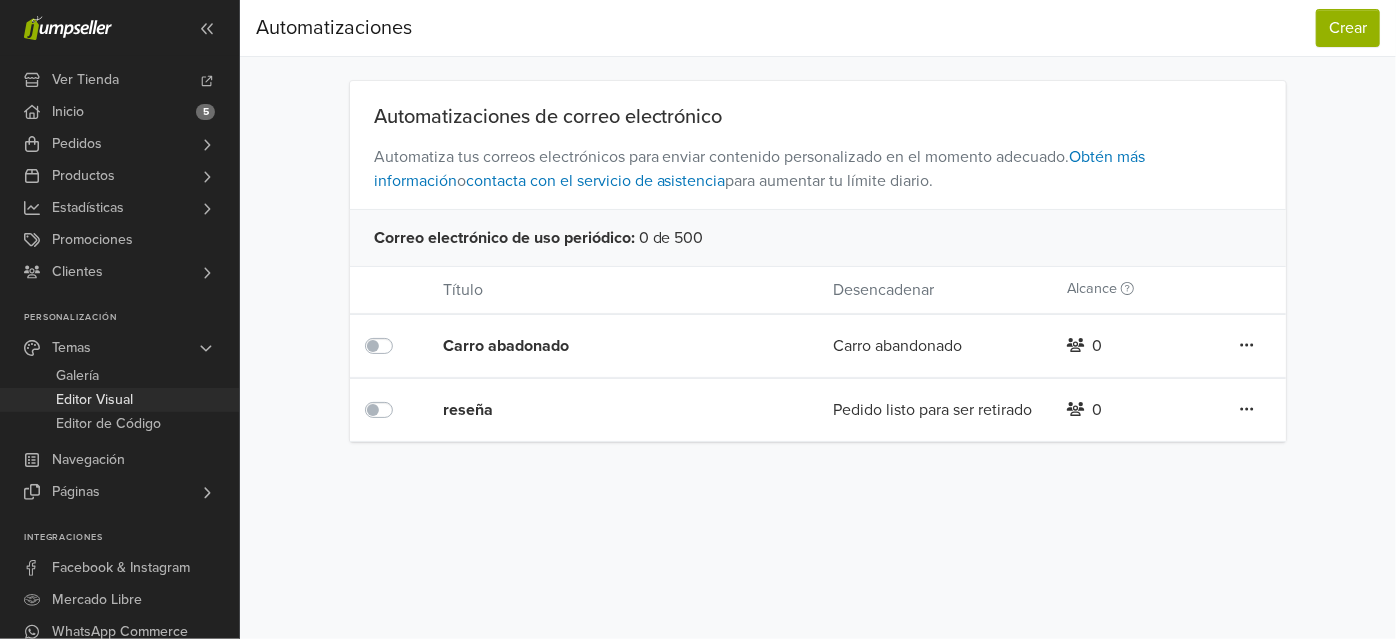 click on "Editor Visual" at bounding box center (94, 400) 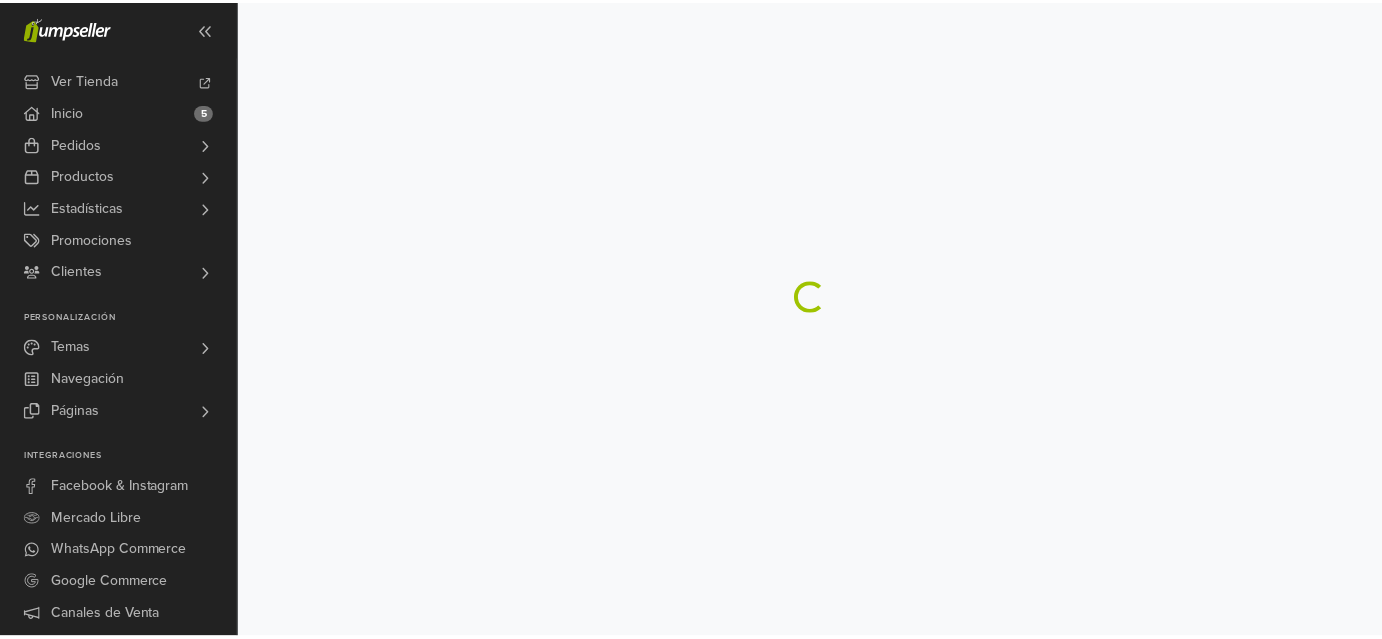 scroll, scrollTop: 0, scrollLeft: 0, axis: both 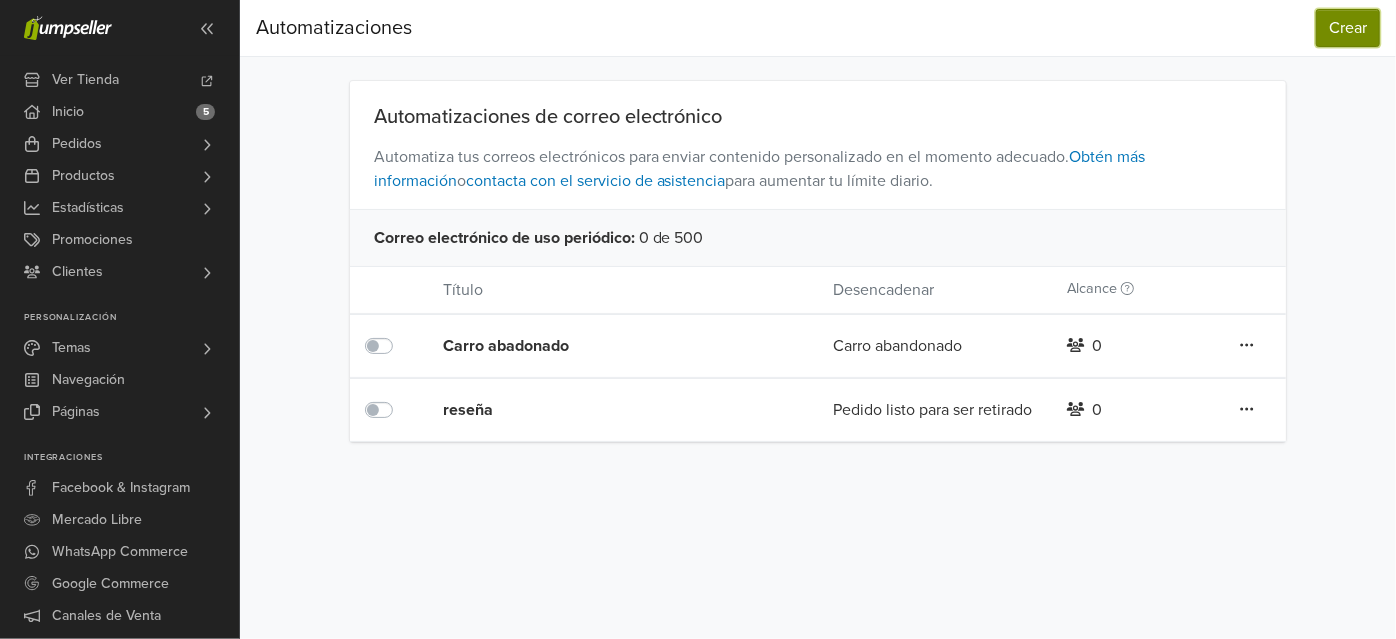 click on "Crear" at bounding box center (1348, 28) 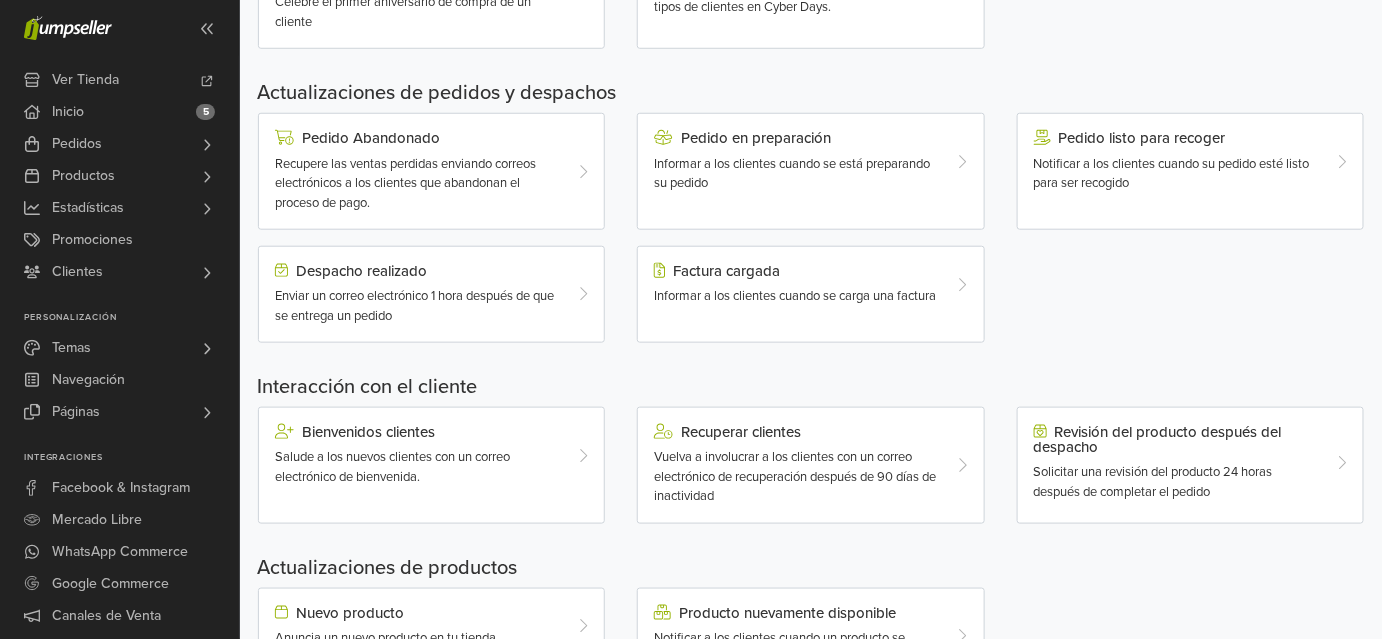 scroll, scrollTop: 637, scrollLeft: 0, axis: vertical 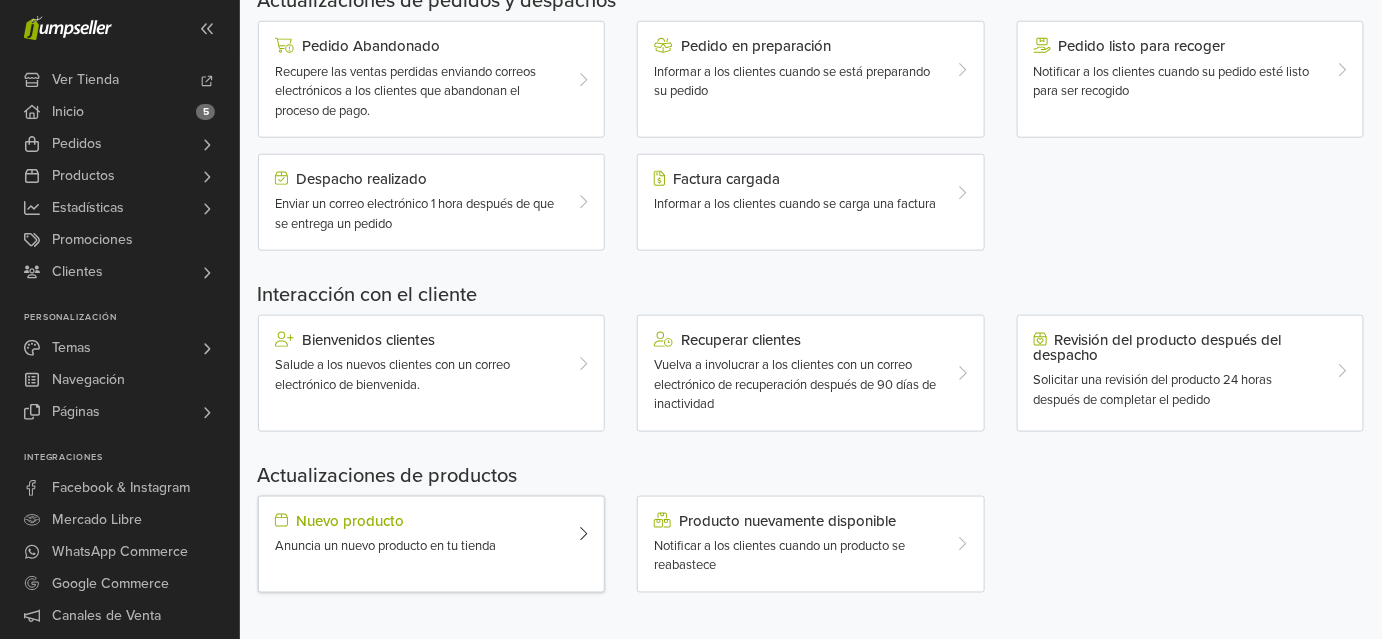 click on "Nuevo producto" at bounding box center [417, 521] 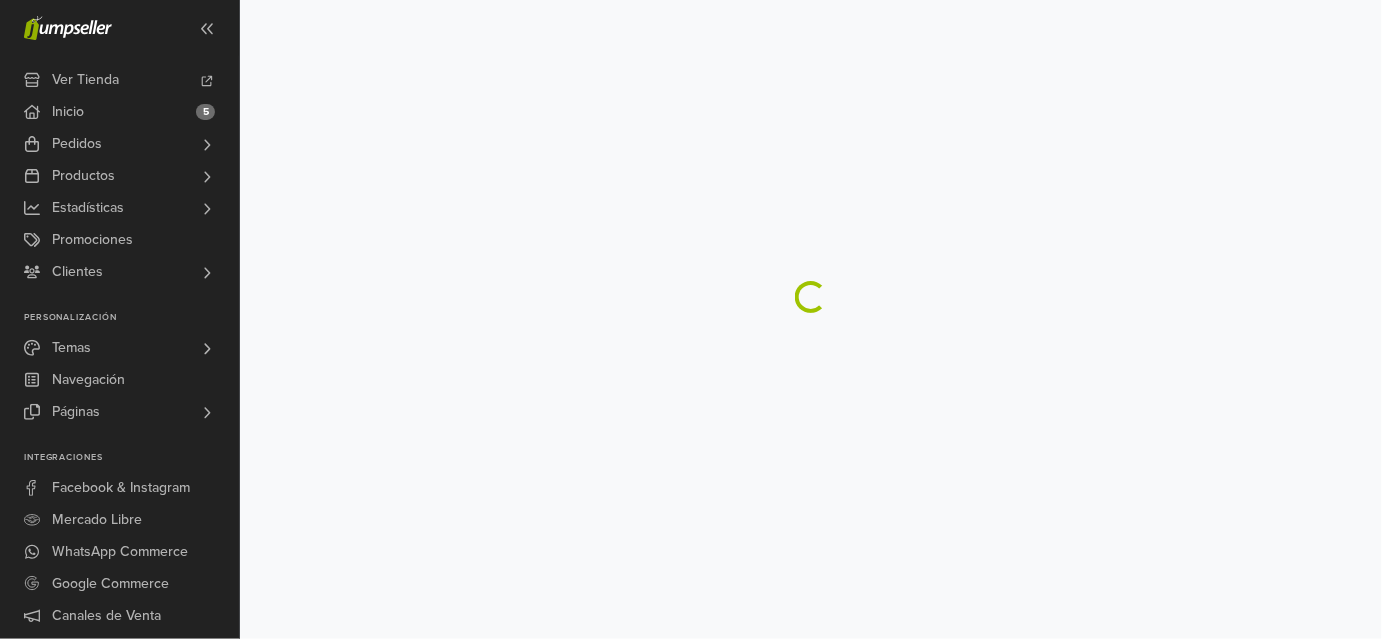 scroll, scrollTop: 0, scrollLeft: 0, axis: both 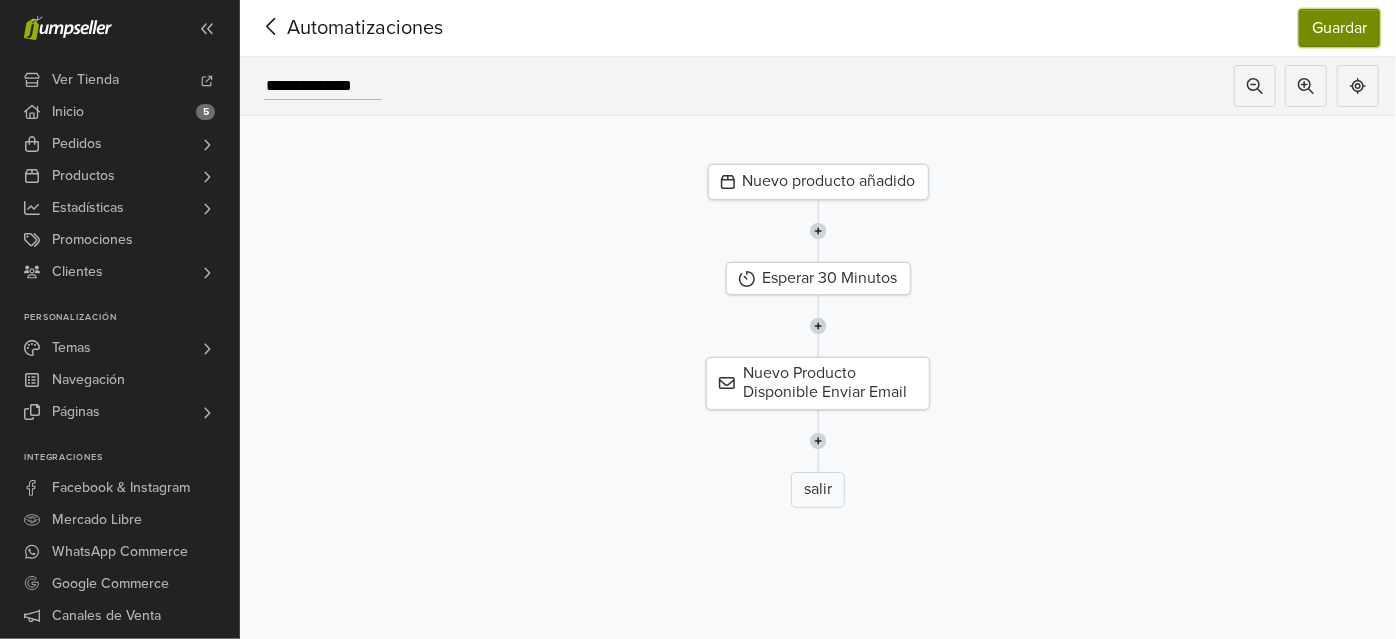 click on "Guardar" at bounding box center [1339, 28] 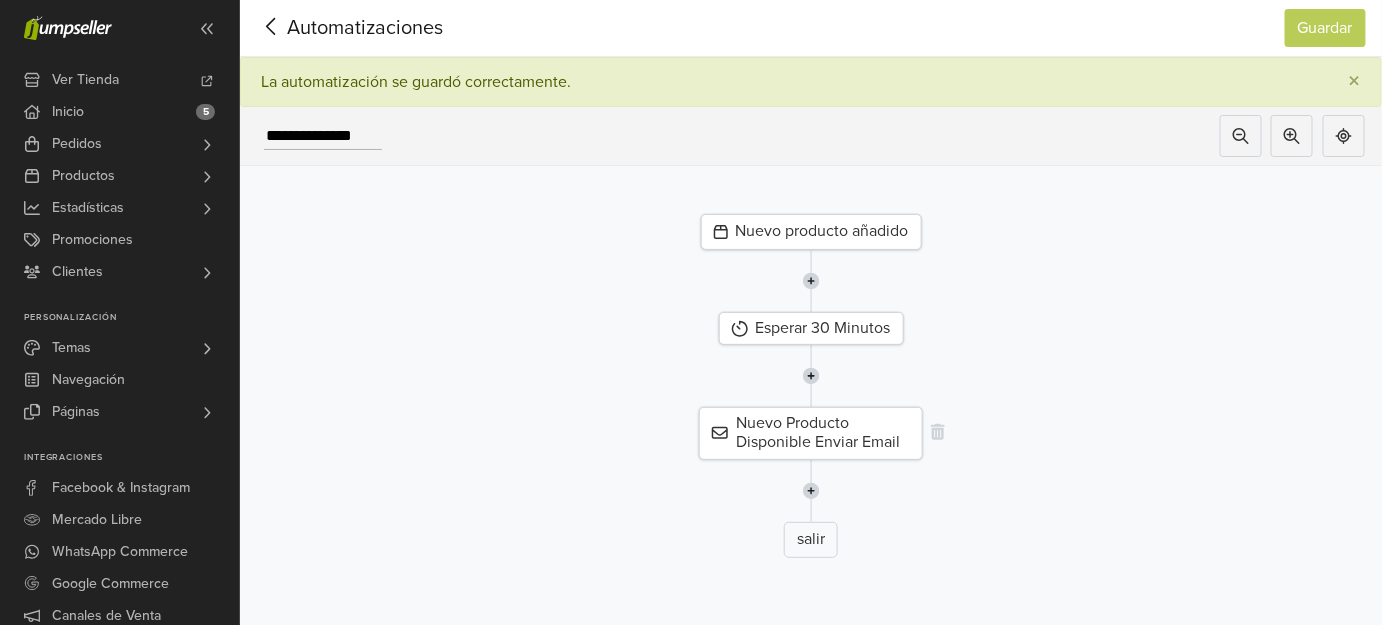 click on "Nuevo Producto Disponible Enviar Email" at bounding box center [811, 433] 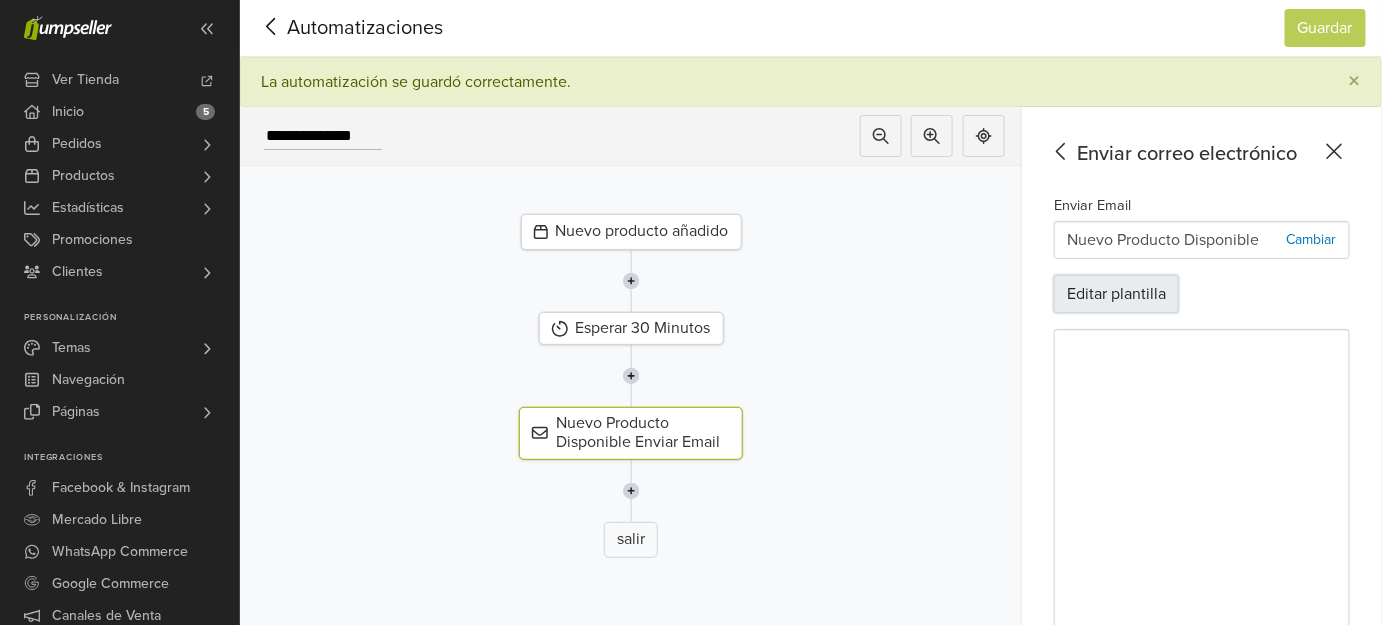 click on "Editar plantilla" at bounding box center (1116, 294) 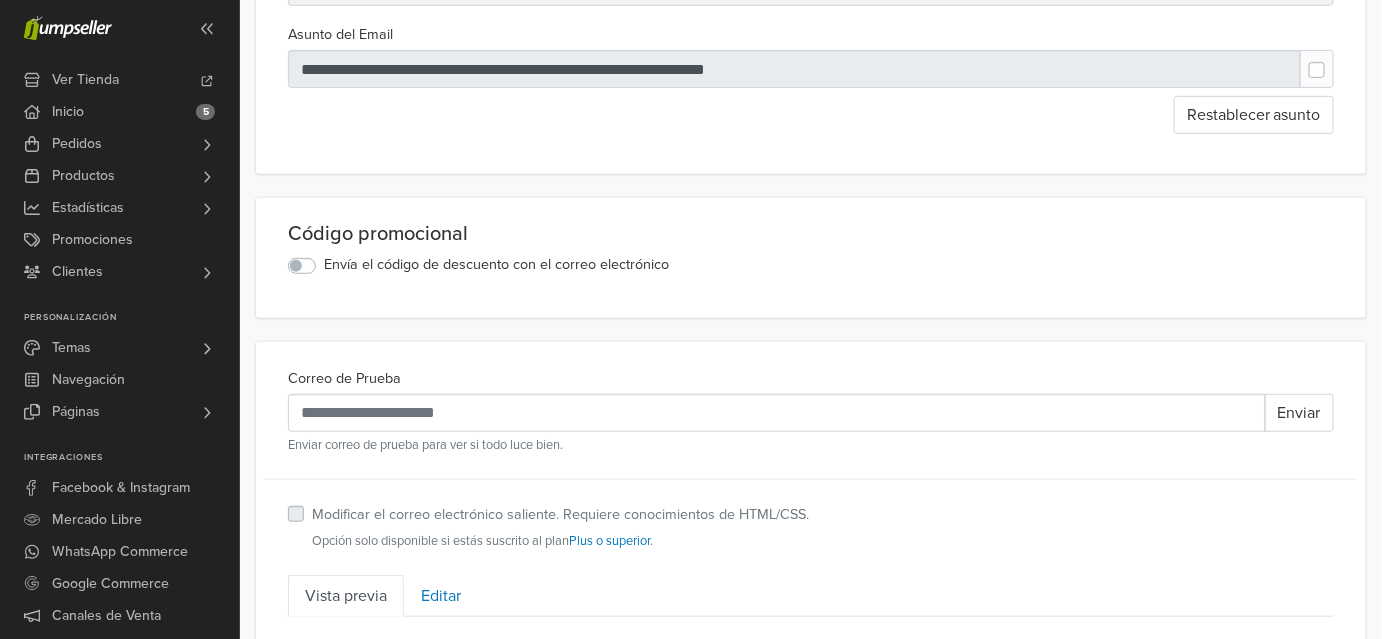 scroll, scrollTop: 454, scrollLeft: 0, axis: vertical 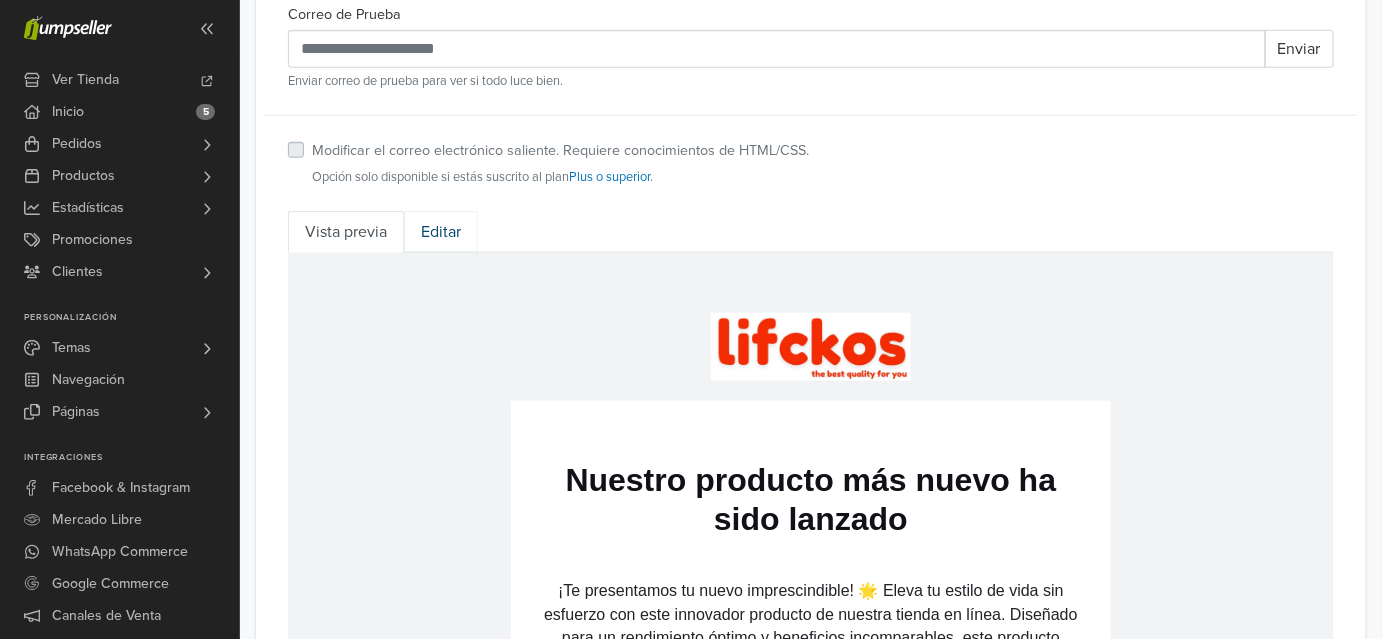 click on "Editar" at bounding box center (441, 232) 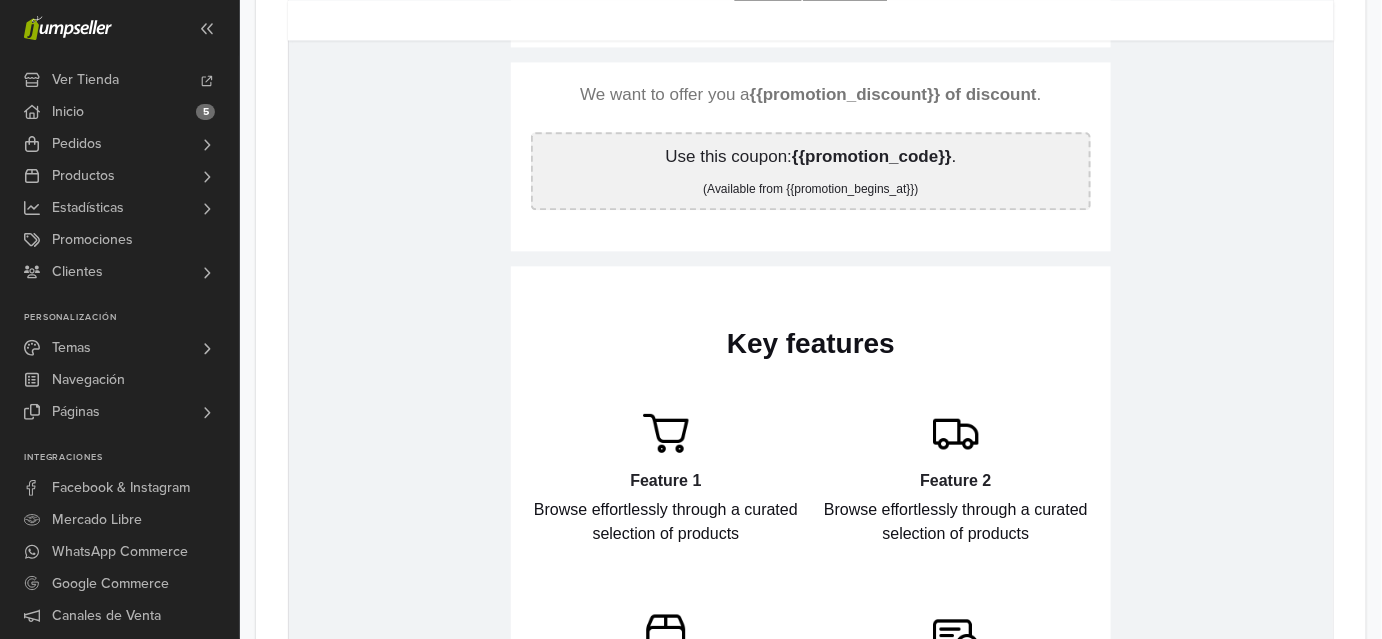 scroll, scrollTop: 1727, scrollLeft: 0, axis: vertical 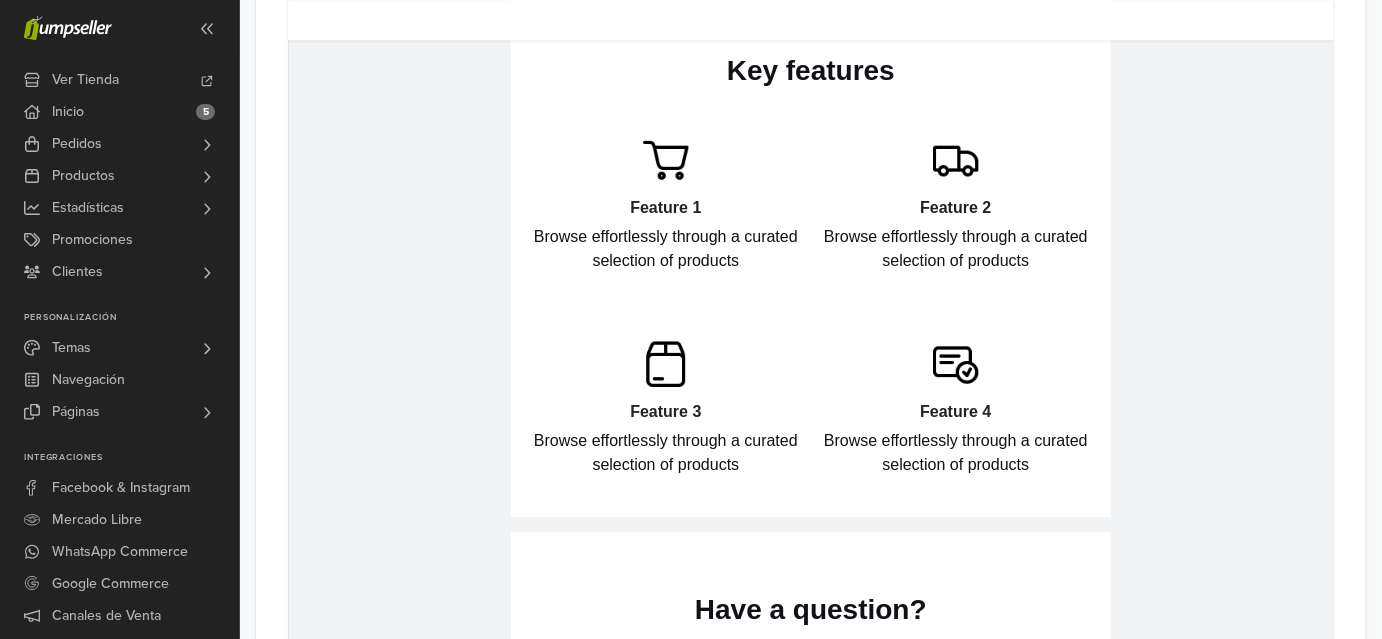 click on "hidden text" at bounding box center [665, 365] 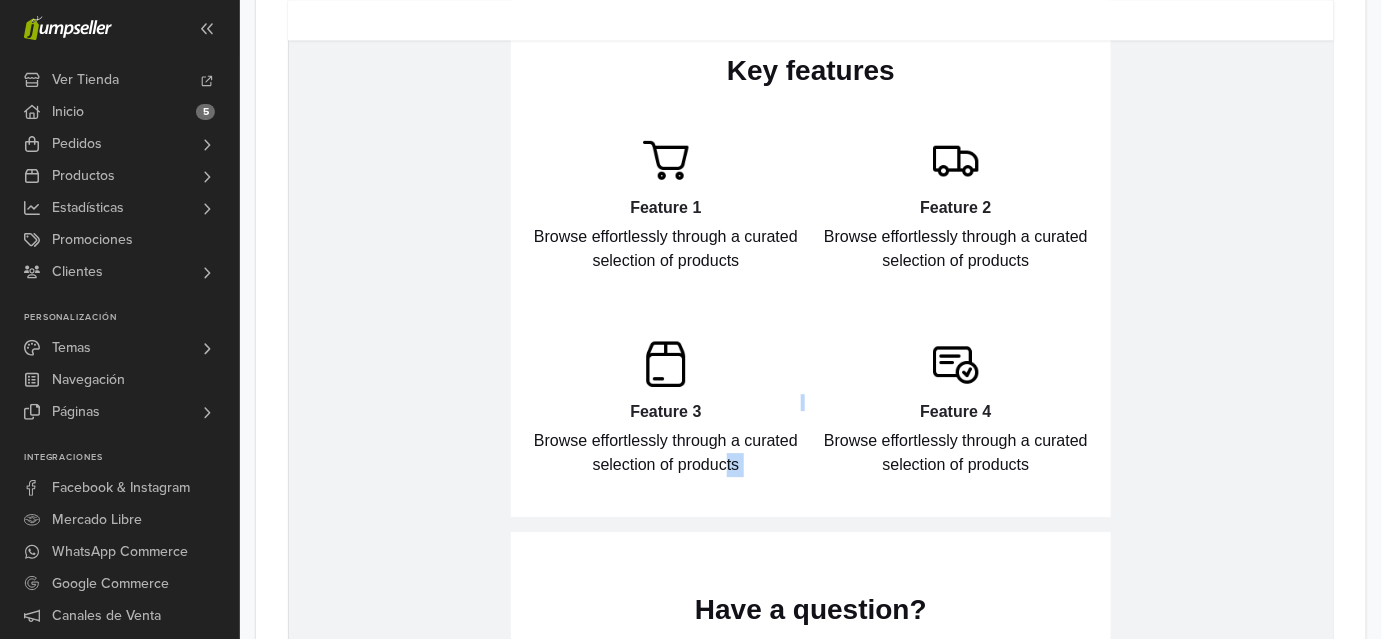 drag, startPoint x: 719, startPoint y: 453, endPoint x: 805, endPoint y: 461, distance: 86.37129 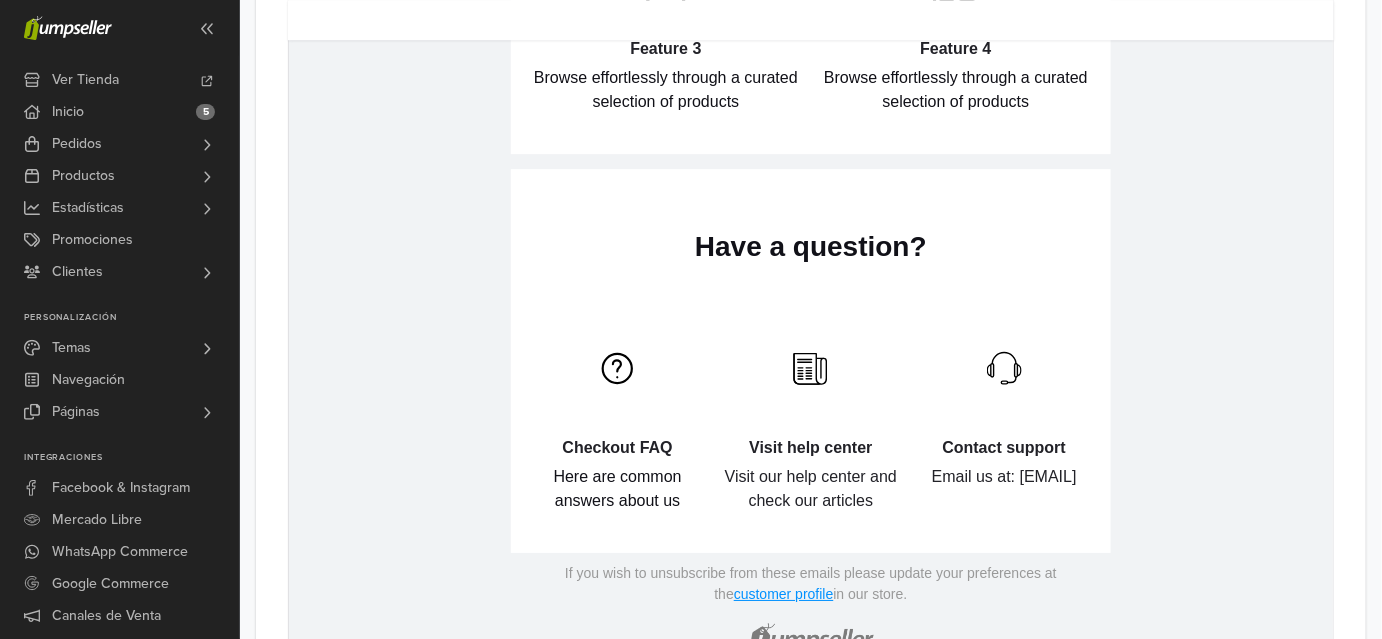click on "hidden text
Visit help center
Visit our help center and check our articles" at bounding box center (809, 408) 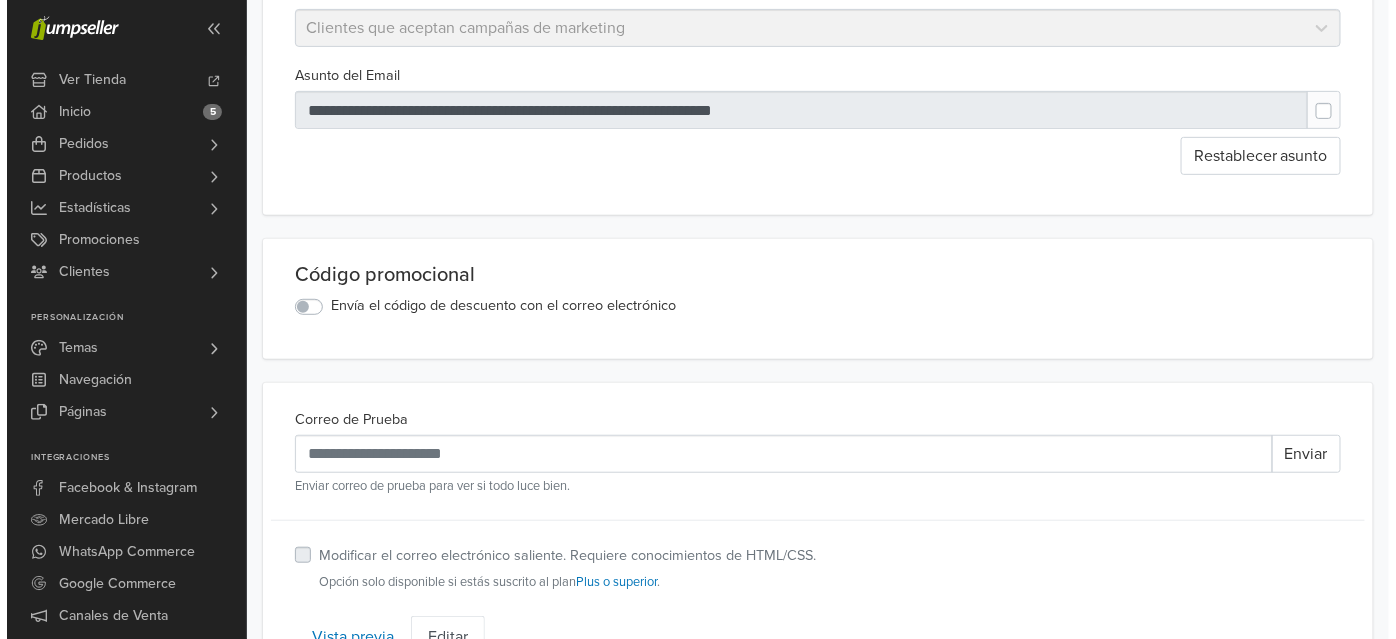 scroll, scrollTop: 0, scrollLeft: 0, axis: both 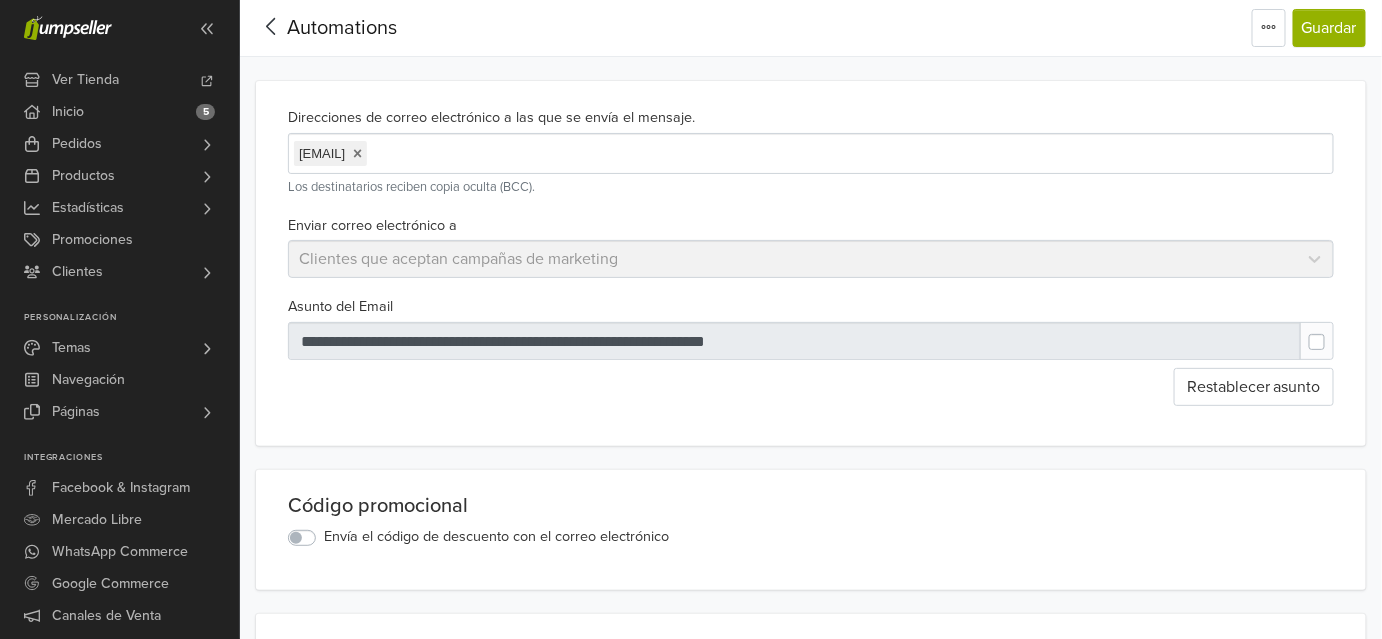 click 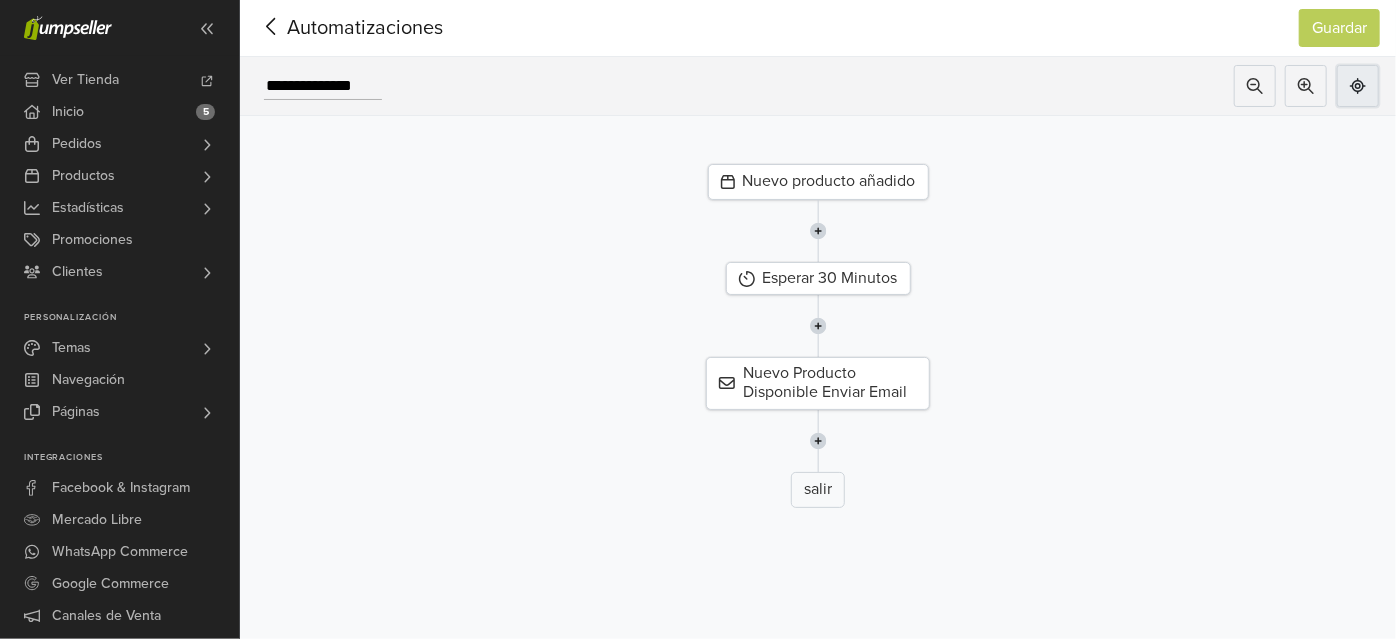 click 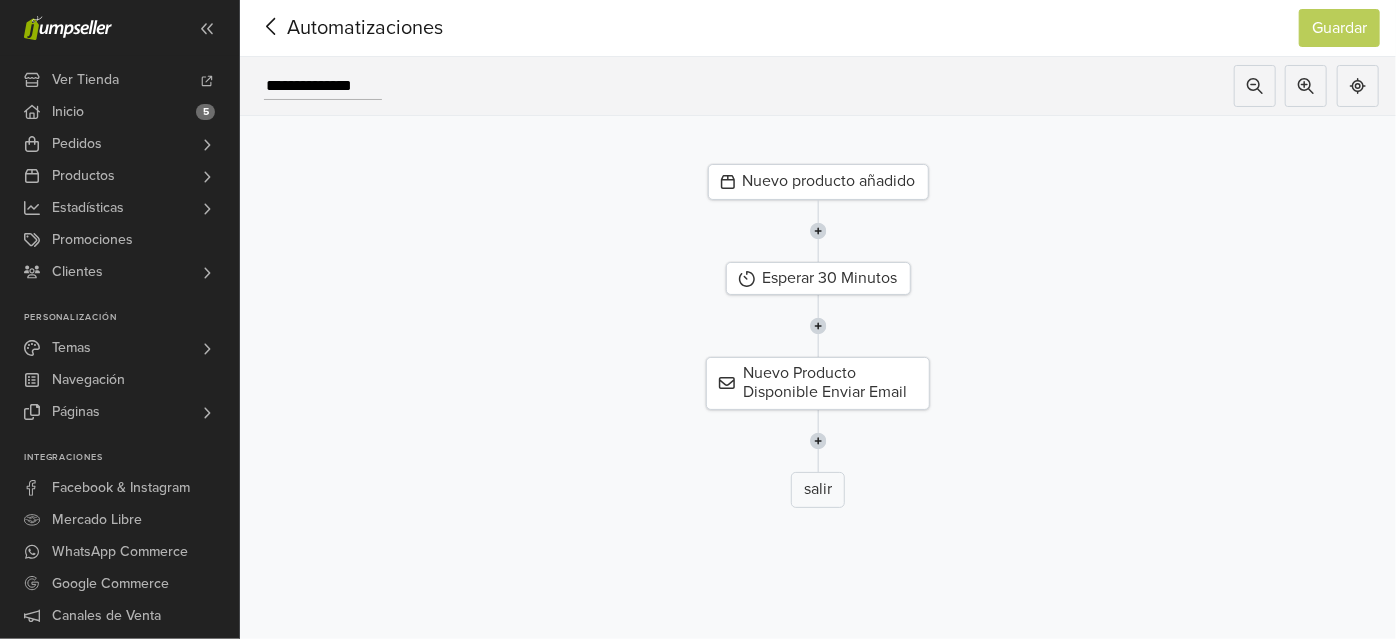 click on "Automatizaciones" at bounding box center [334, 28] 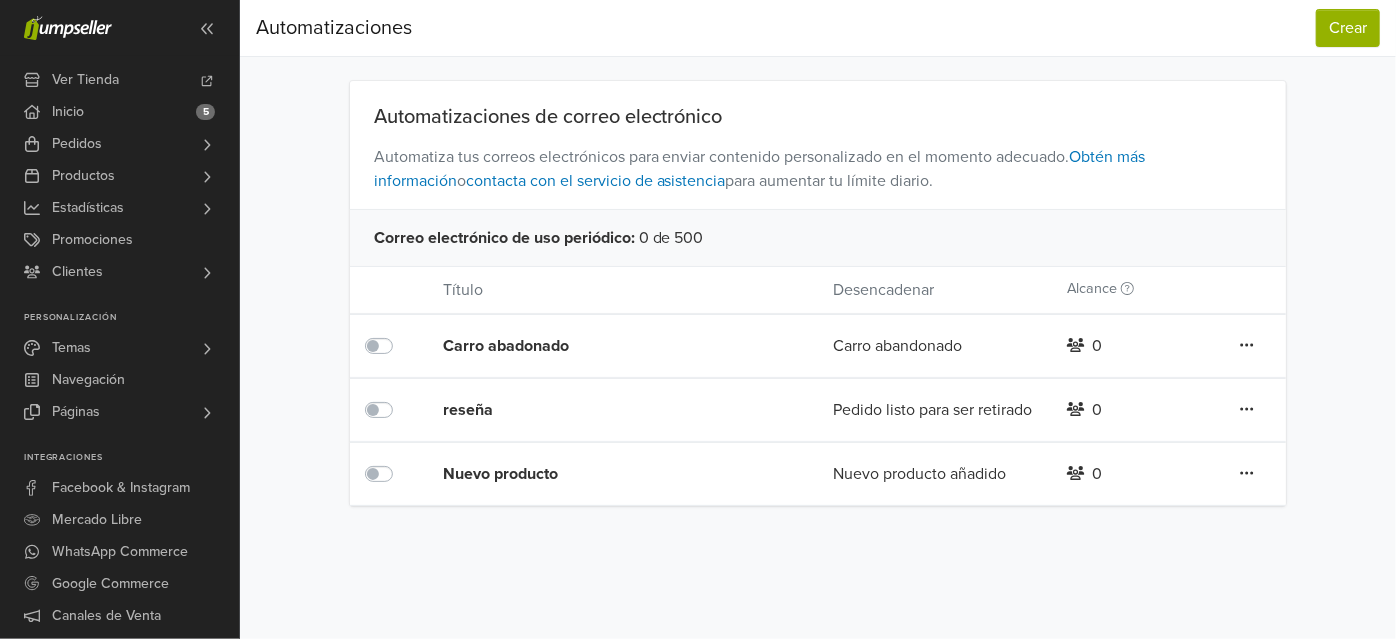 click at bounding box center [1247, 346] 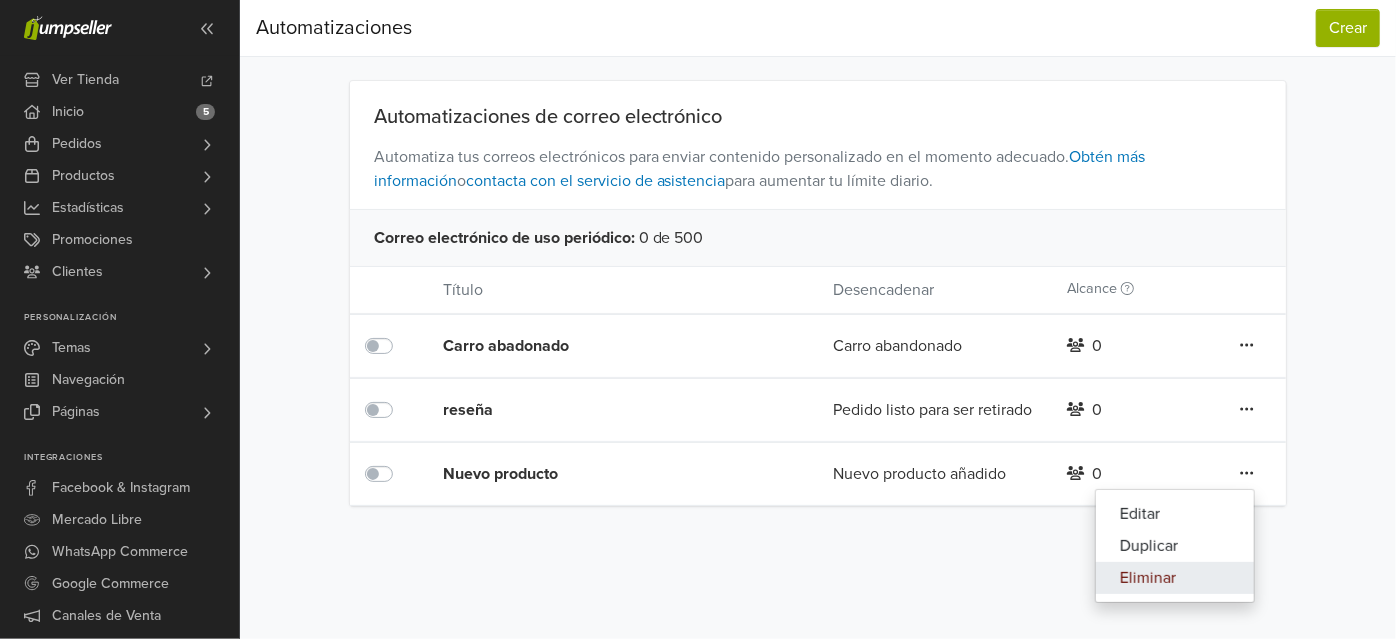click on "Eliminar" at bounding box center (1175, 578) 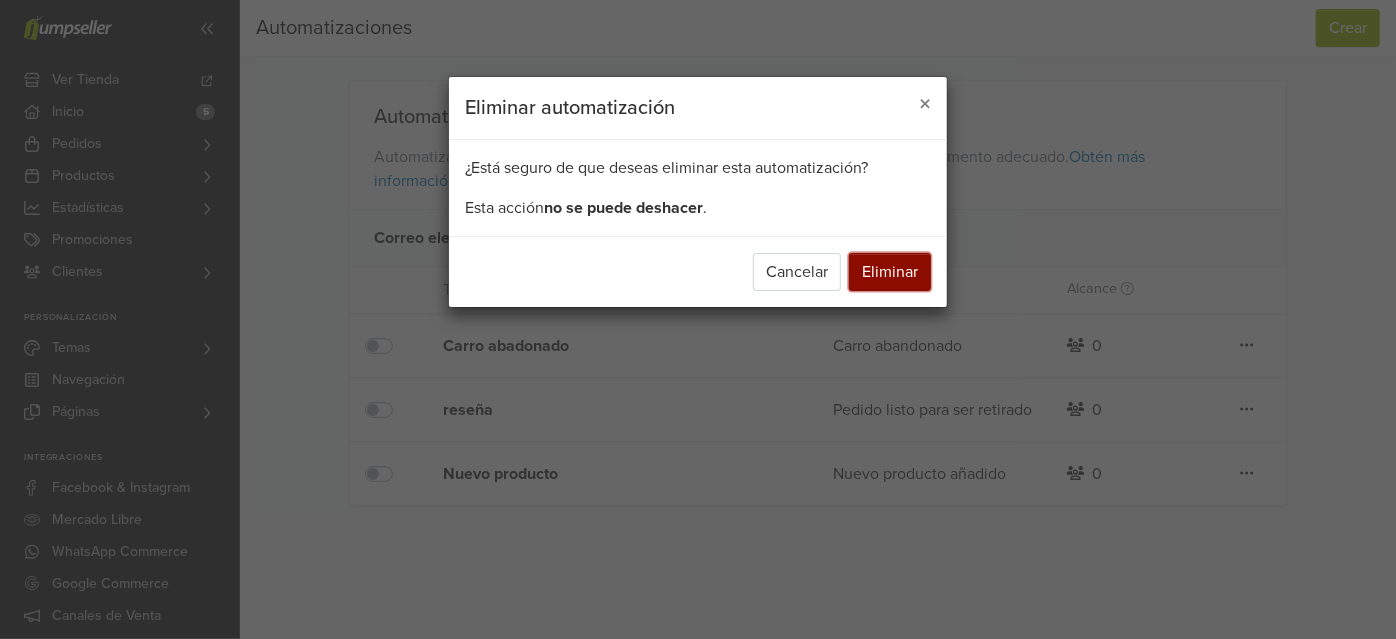 click on "Eliminar" at bounding box center [890, 272] 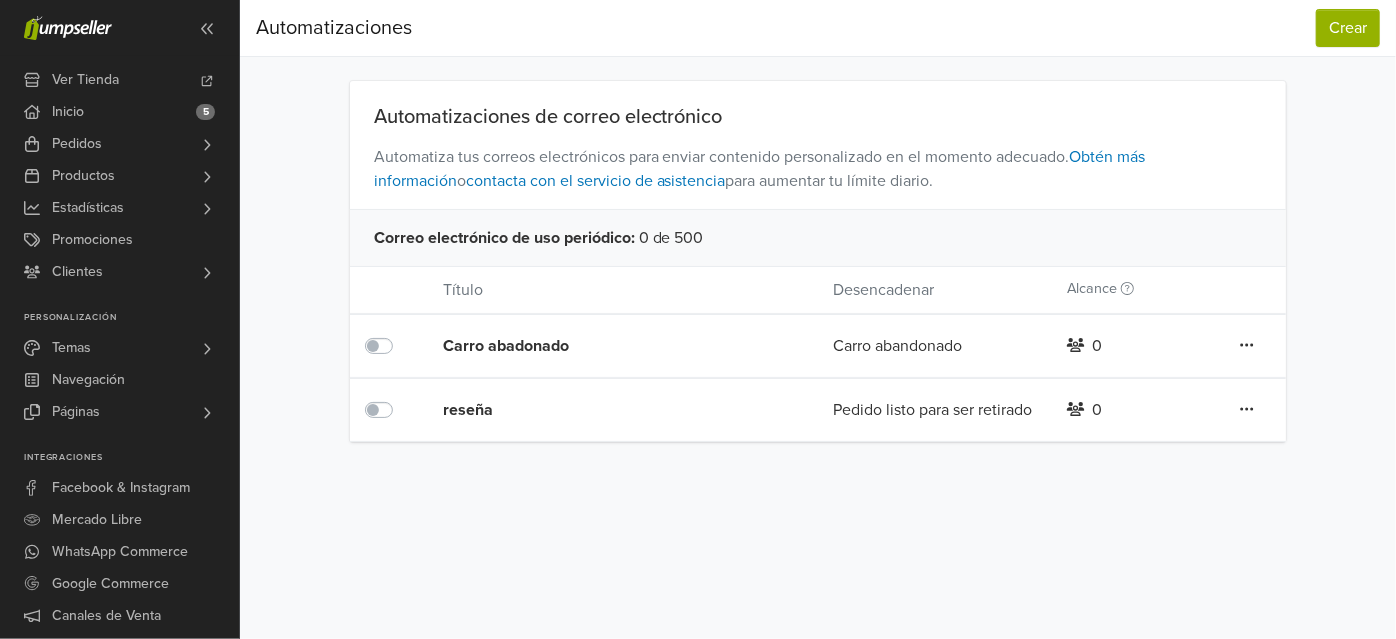 click 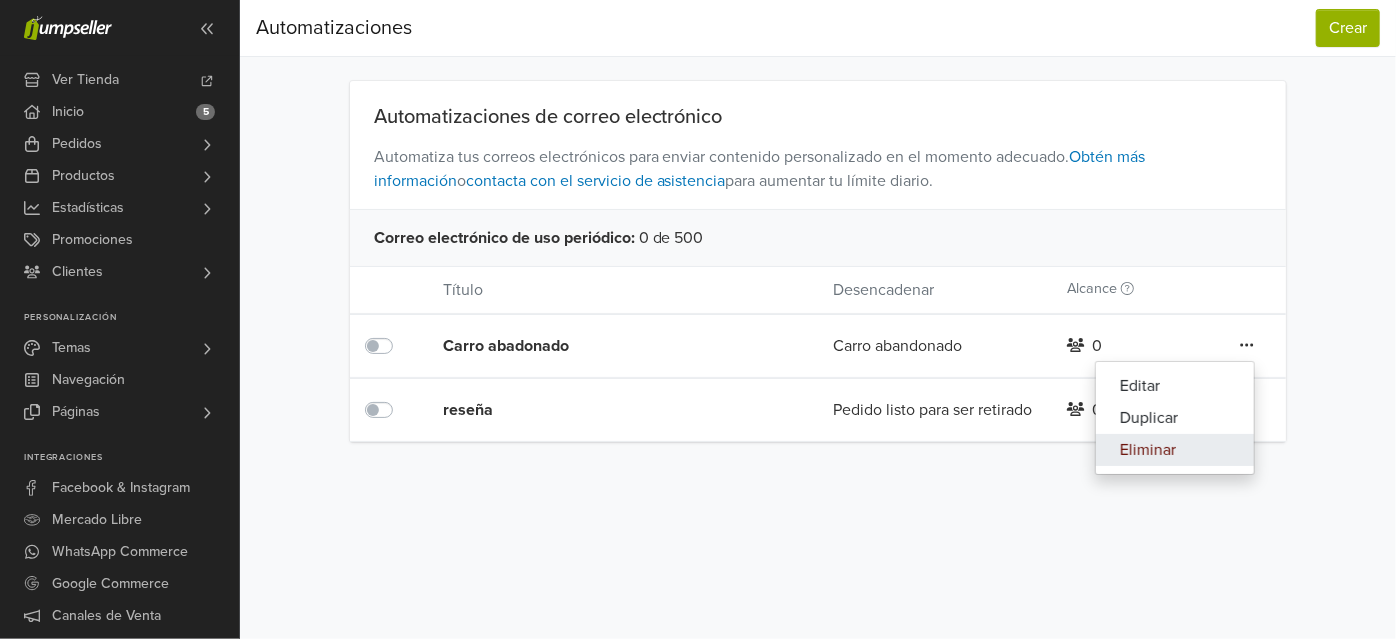 click on "Eliminar" at bounding box center (1175, 450) 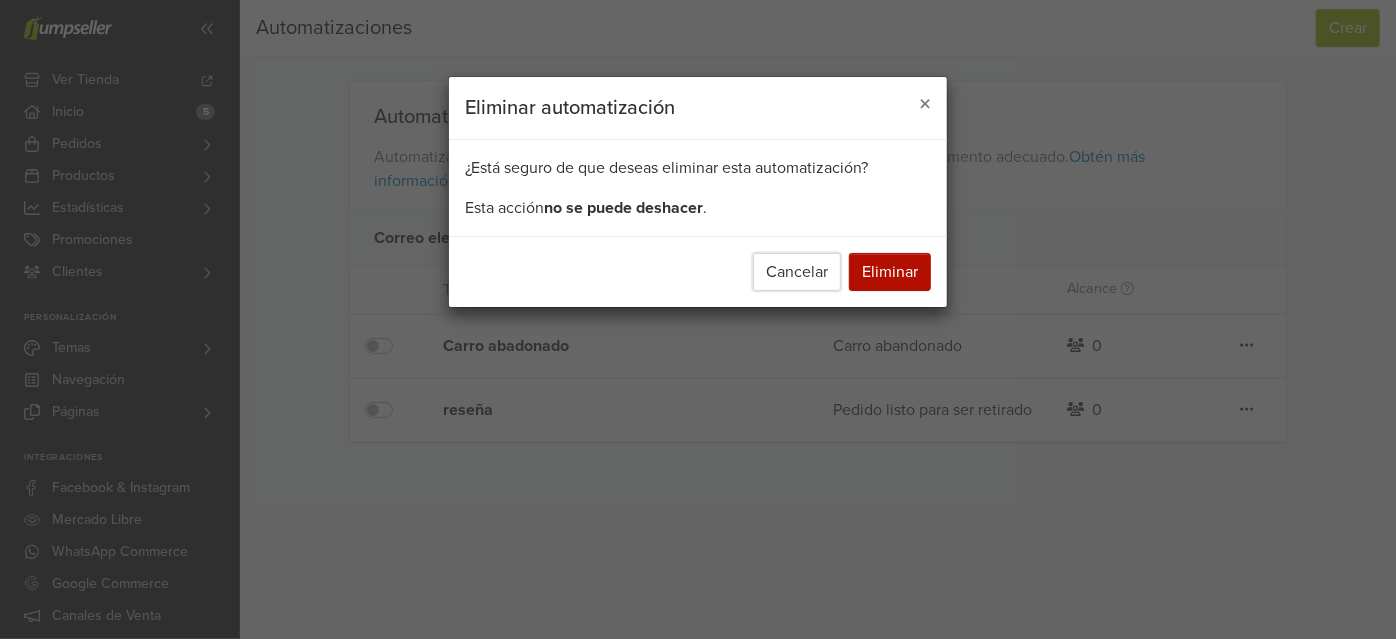 drag, startPoint x: 792, startPoint y: 279, endPoint x: 830, endPoint y: 321, distance: 56.63921 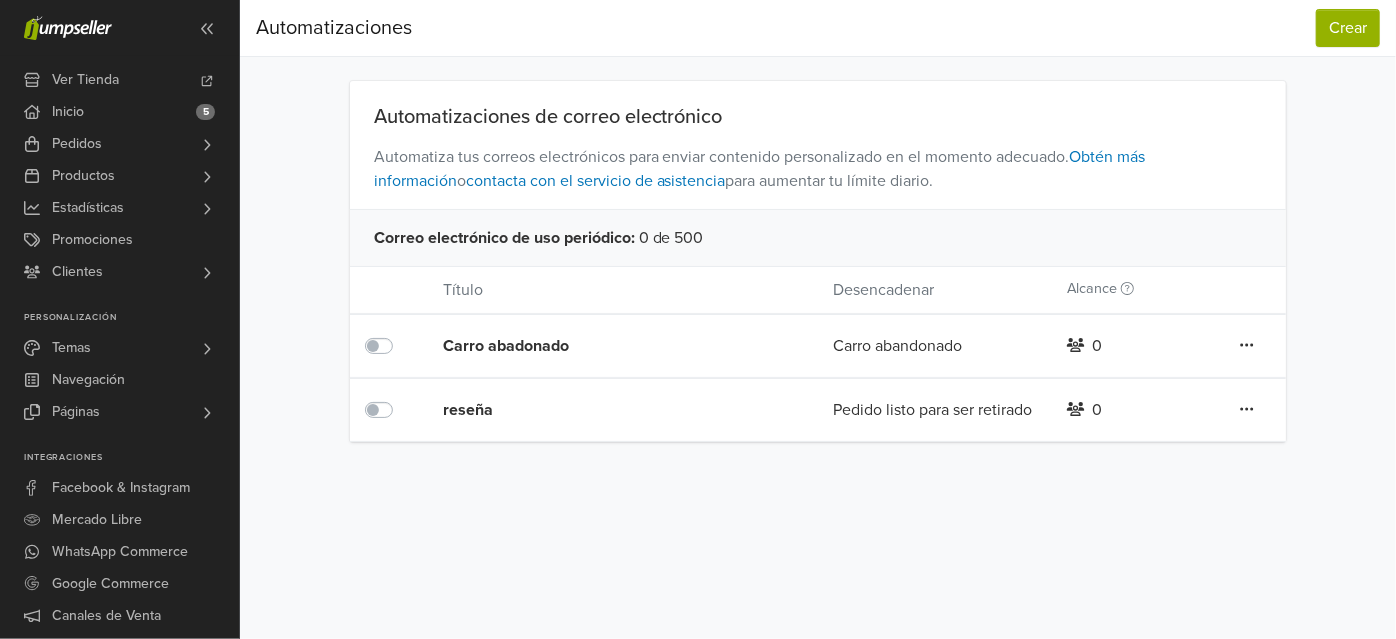 click 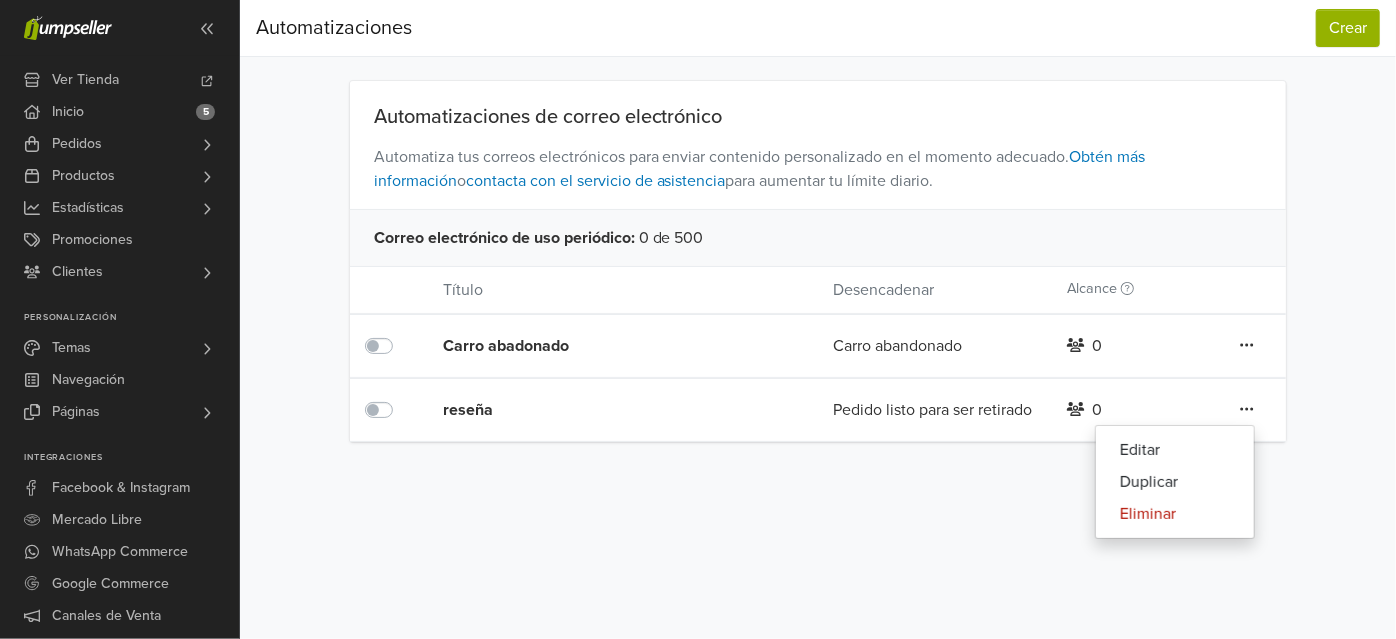 click on "Preferencias
Suscripción
Salir
Automatizaciones Crear Automatizaciones Crear Automatizaciones de correo electrónico Automatiza tus correos electrónicos para enviar contenido personalizado en el momento adecuado.  Obtén más información  o  contacta con el servicio de asistencia  para aumentar tu límite diario. Correo electrónico de uso periódico :  0   de   500 Título Desencadenar Alcance Carro abadonado Carro abandonado 0 Editar Duplicar Eliminar reseña Pedido listo para ser retirado 0 Editar Duplicar Eliminar" at bounding box center (818, 319) 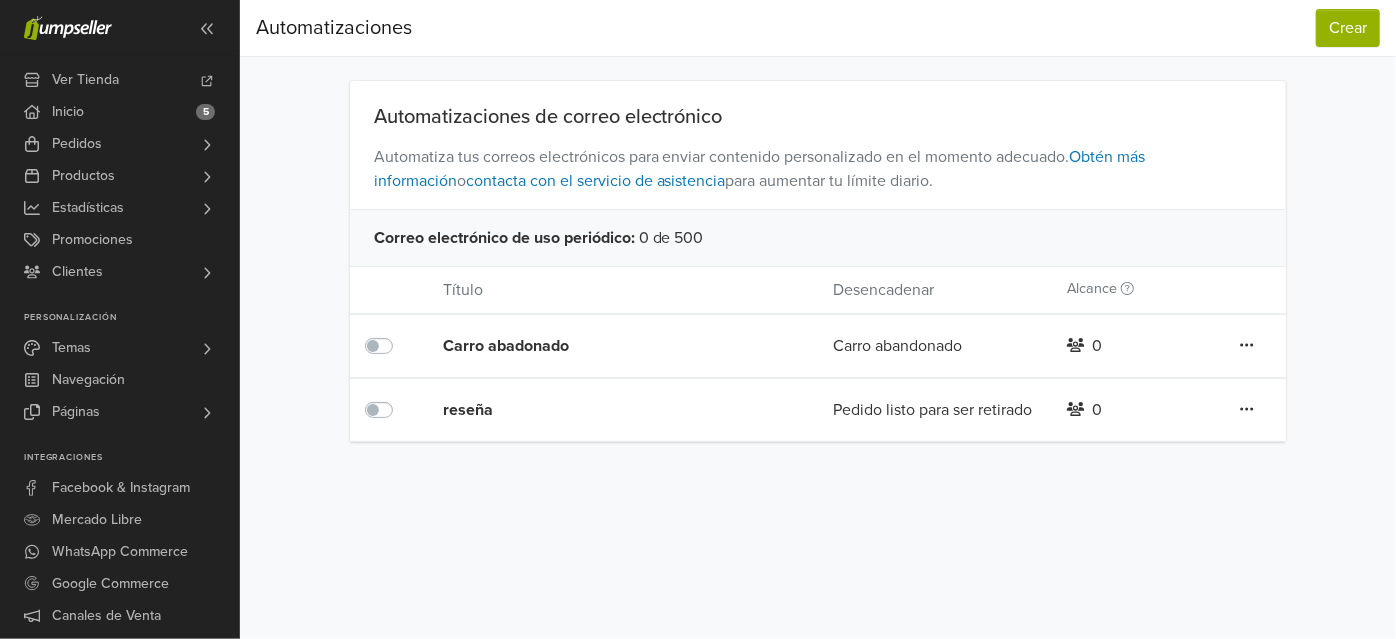 click on "reseña" at bounding box center (599, 410) 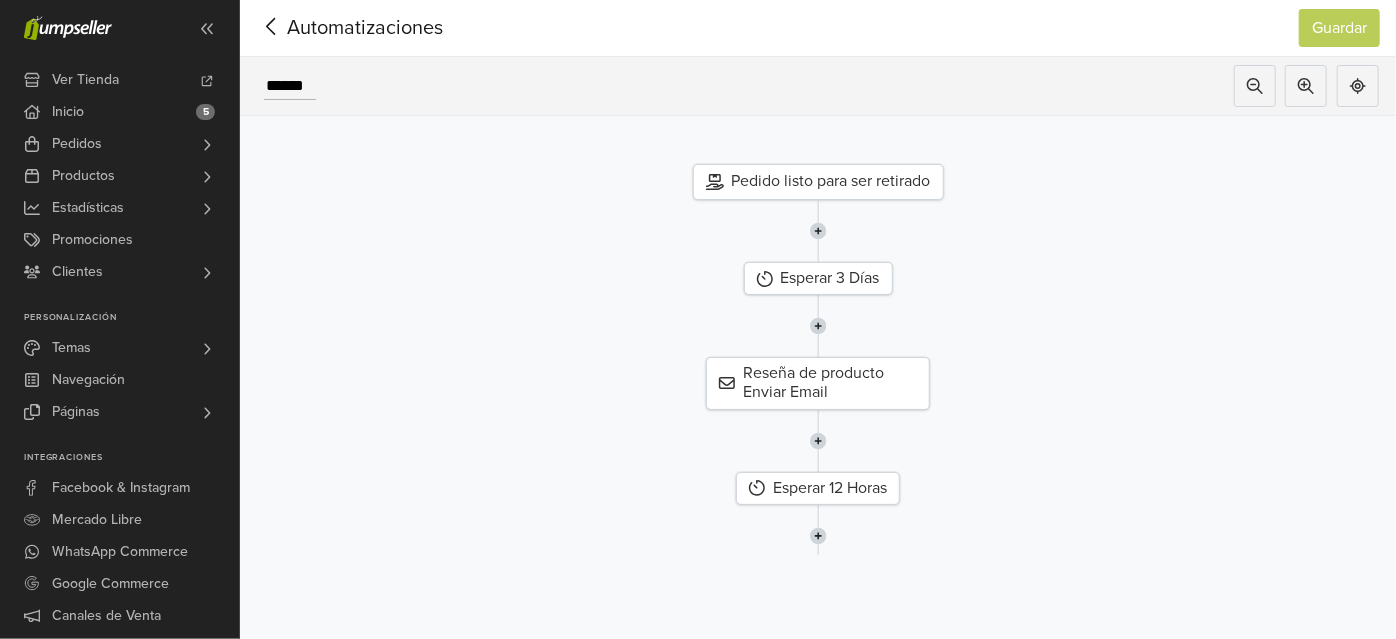 click 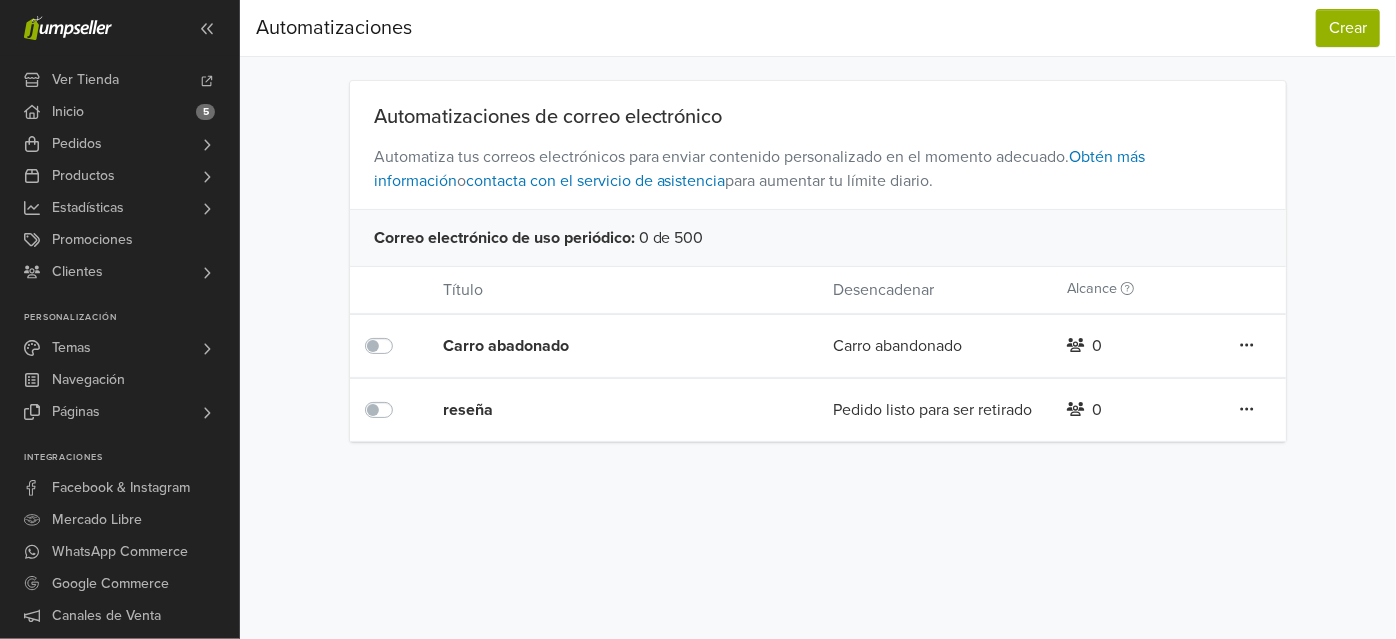 click on "reseña" at bounding box center [599, 410] 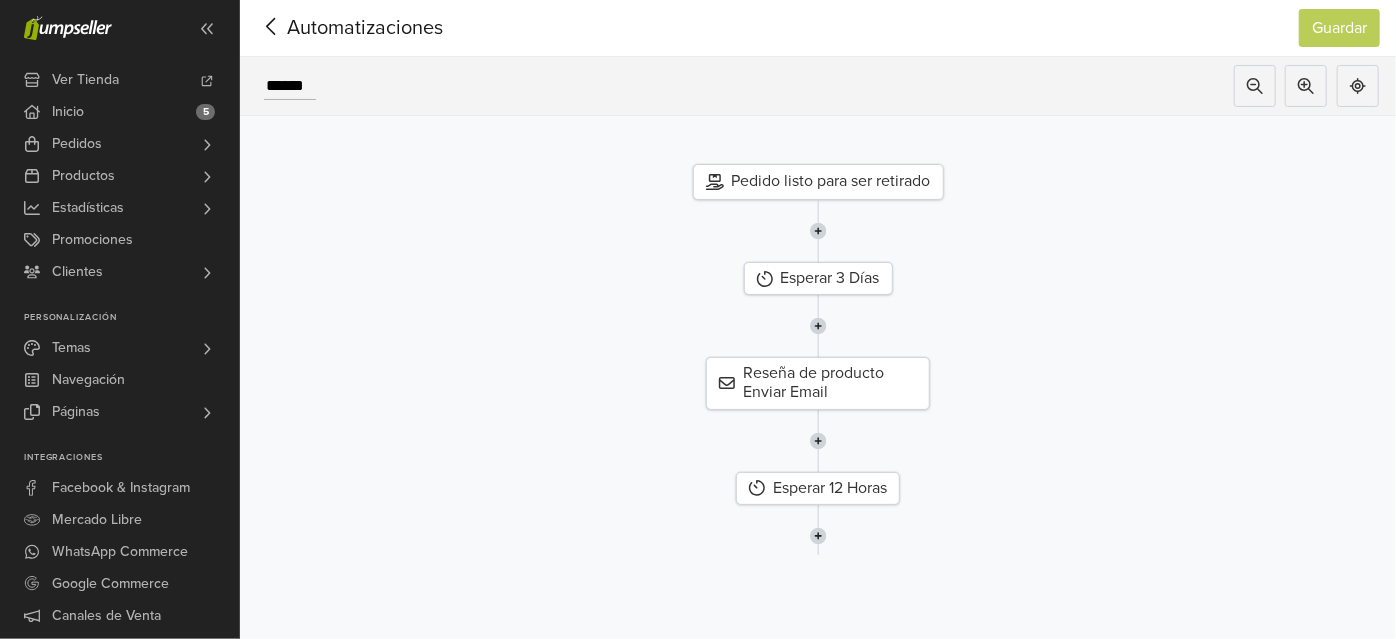 click on "Automatizaciones" at bounding box center (334, 28) 